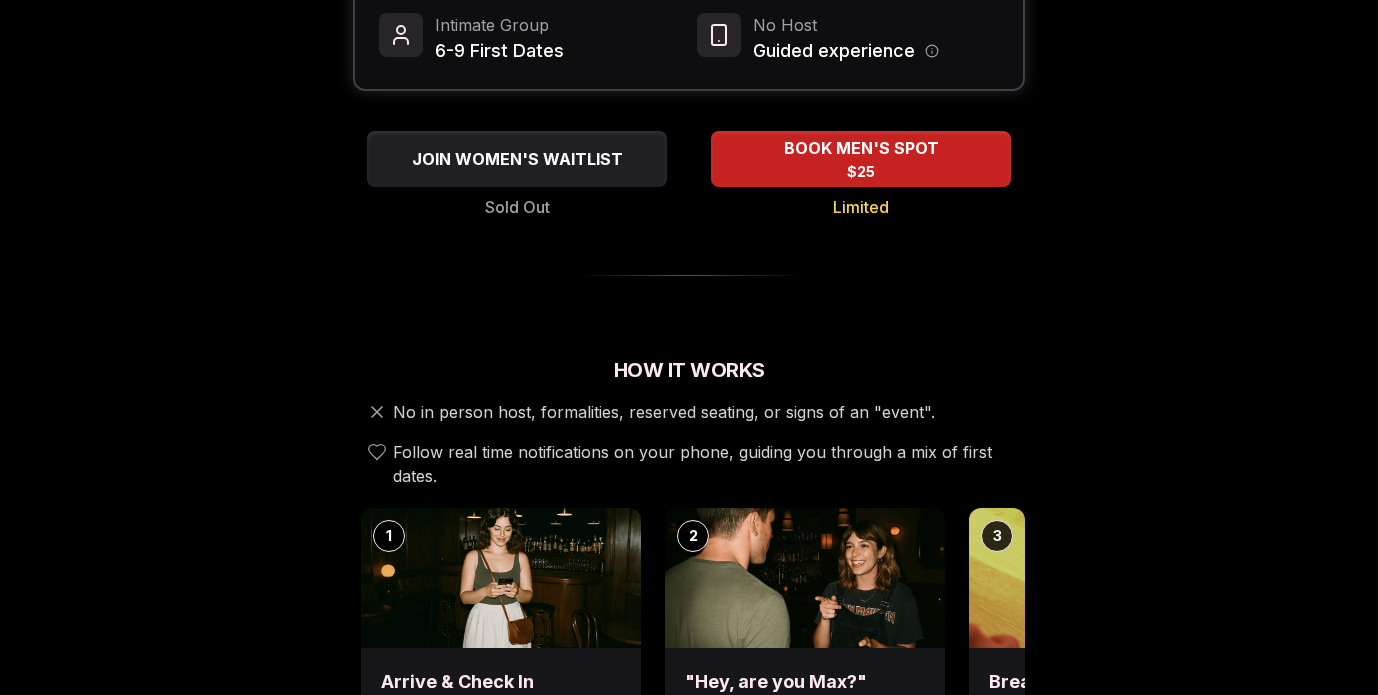 scroll, scrollTop: 0, scrollLeft: 0, axis: both 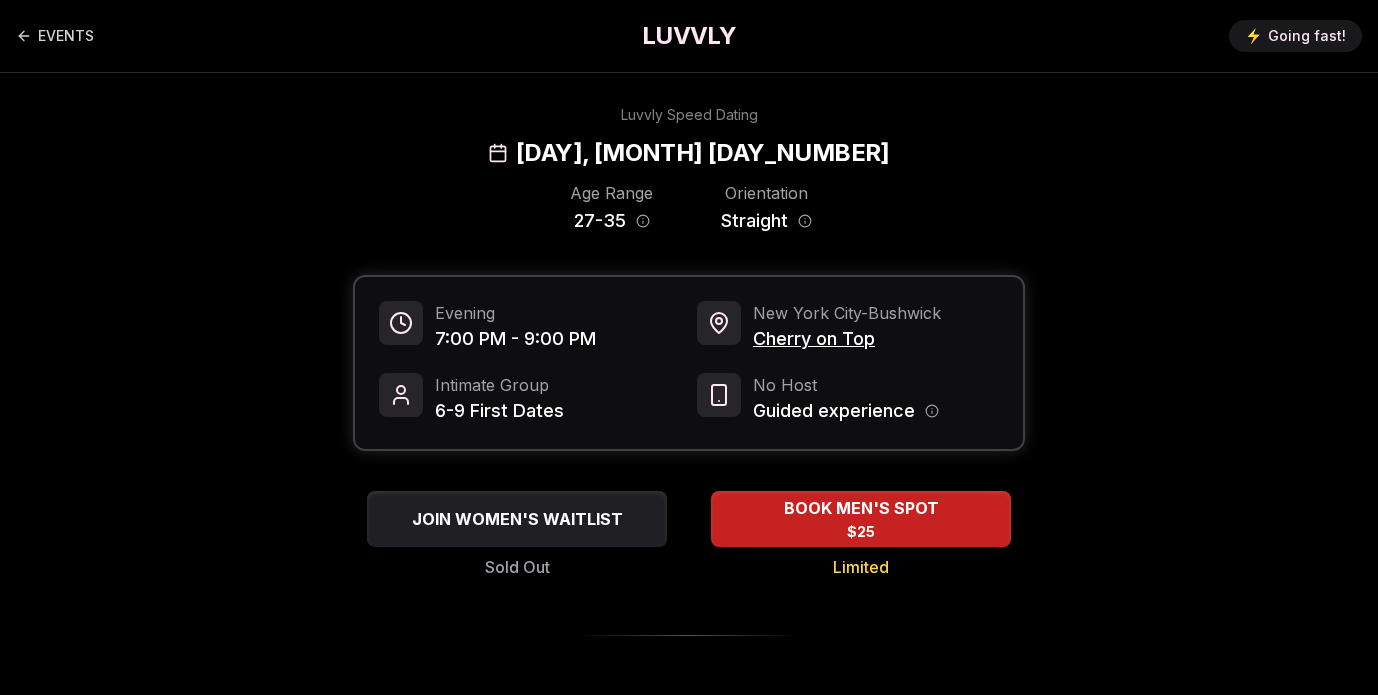 click on "LUVVLY" at bounding box center (689, 36) 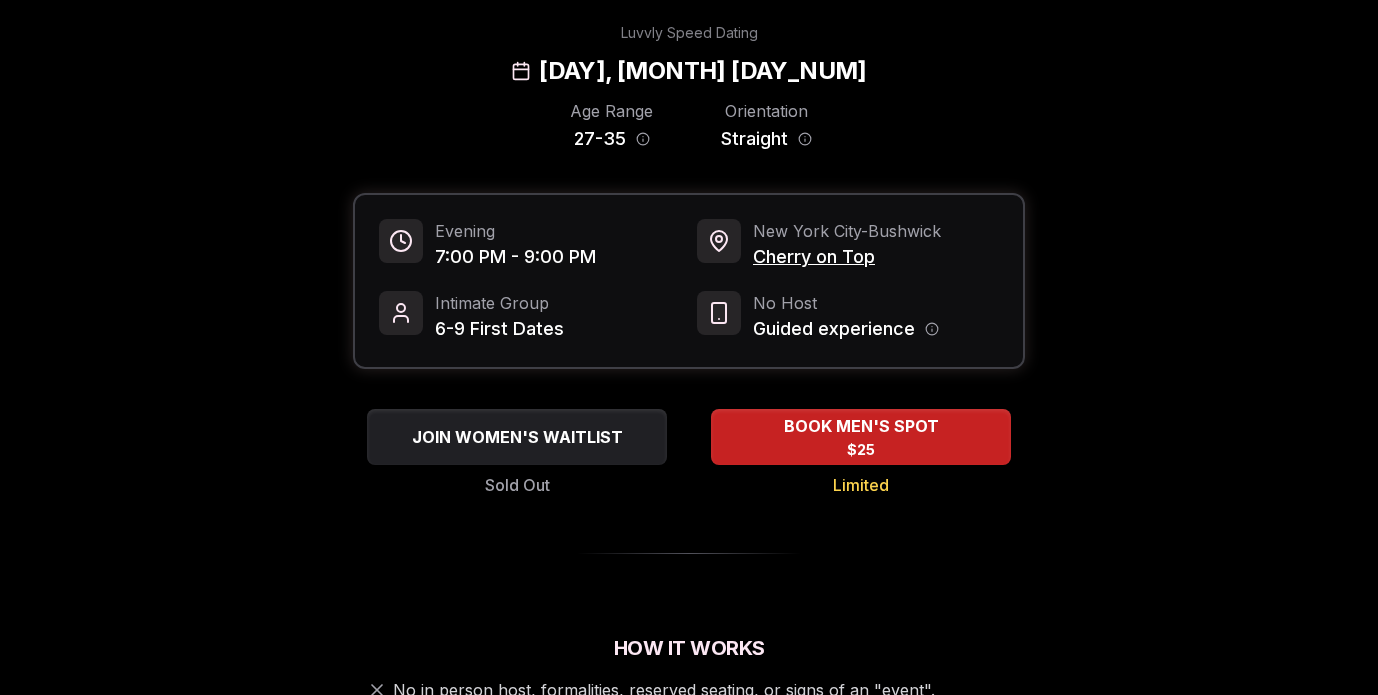 scroll, scrollTop: 91, scrollLeft: 0, axis: vertical 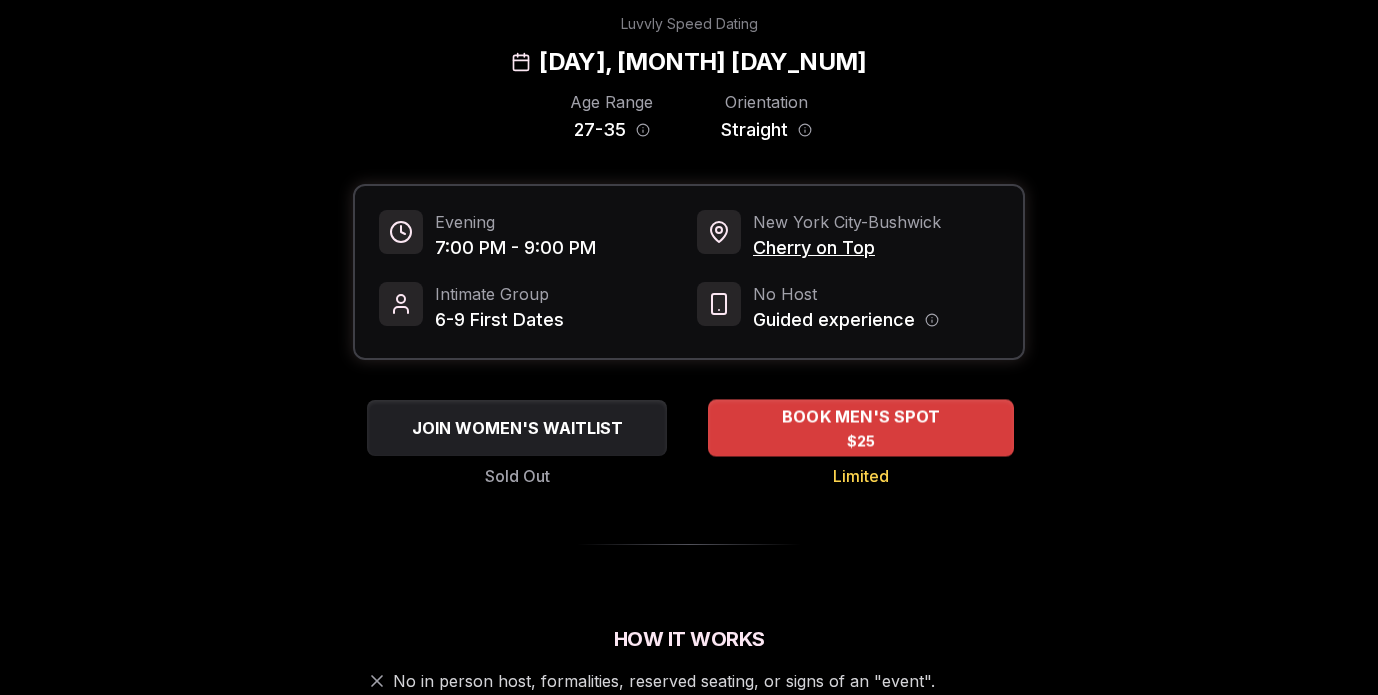 click on "BOOK MEN'S SPOT" at bounding box center (861, 417) 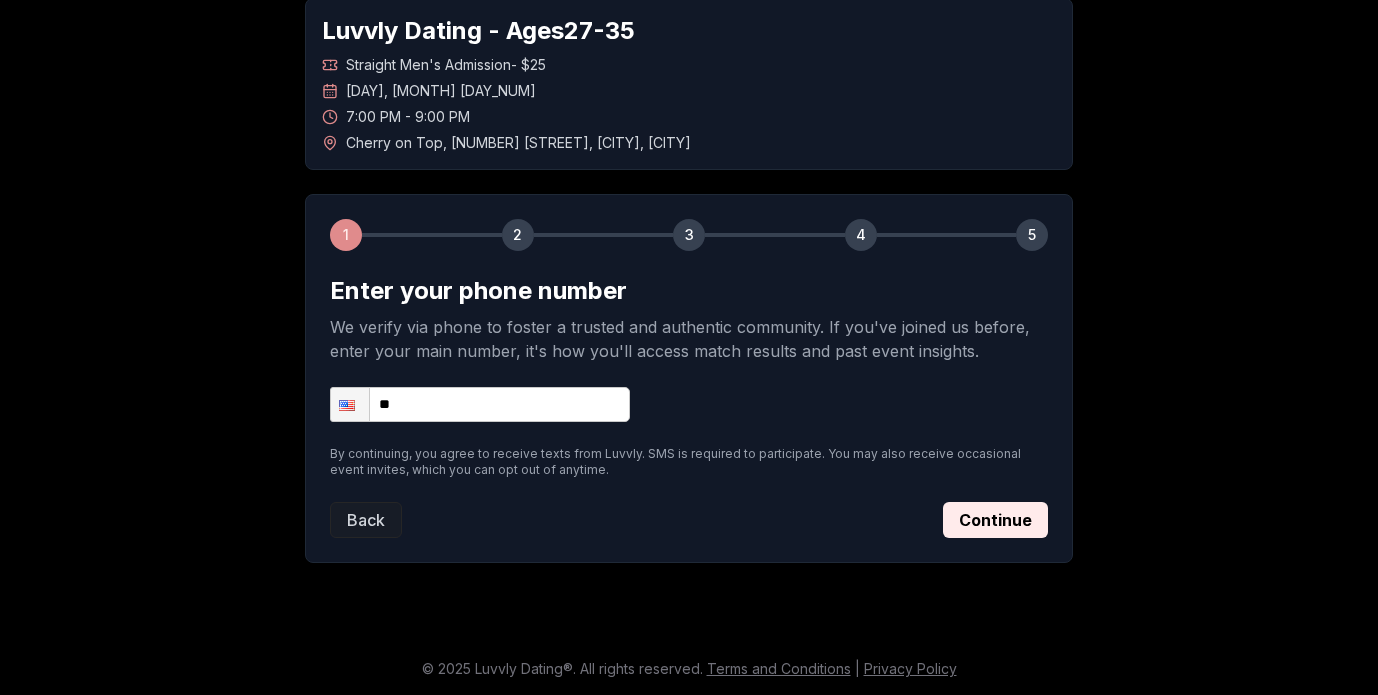 scroll, scrollTop: 0, scrollLeft: 0, axis: both 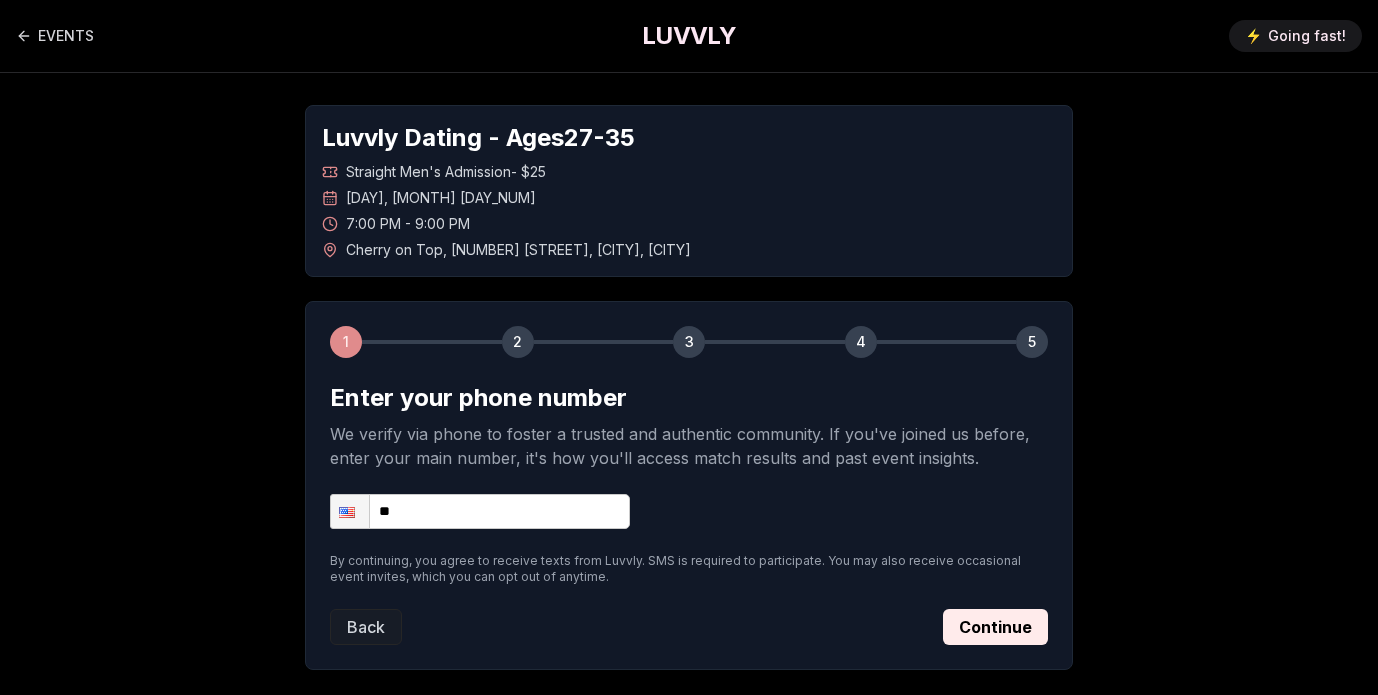 click on "**" at bounding box center (480, 511) 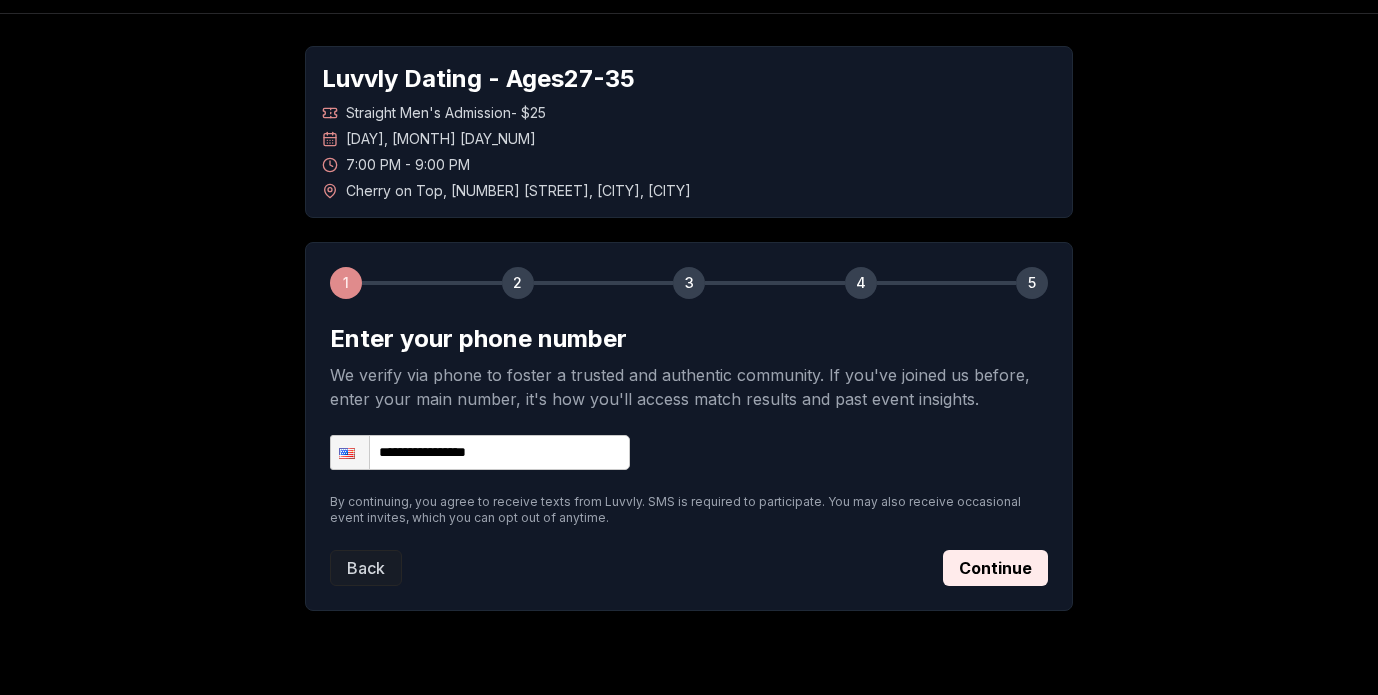 scroll, scrollTop: 63, scrollLeft: 0, axis: vertical 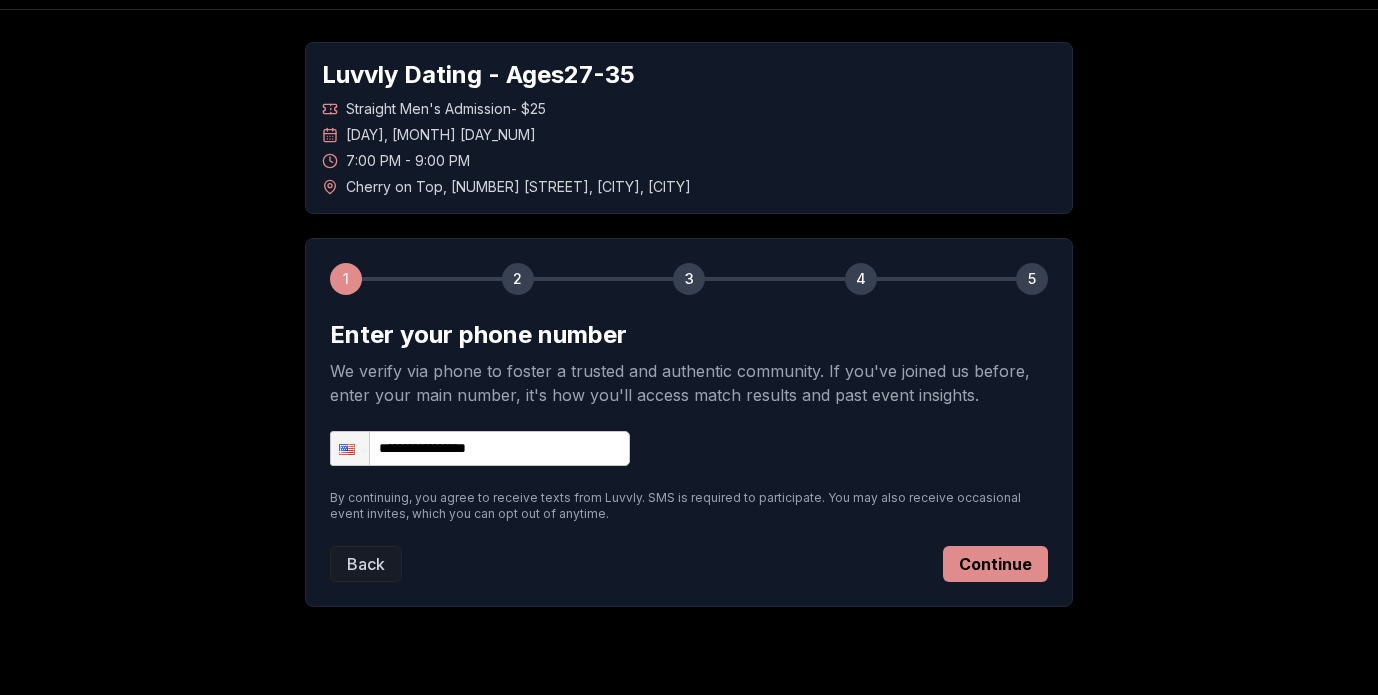type on "**********" 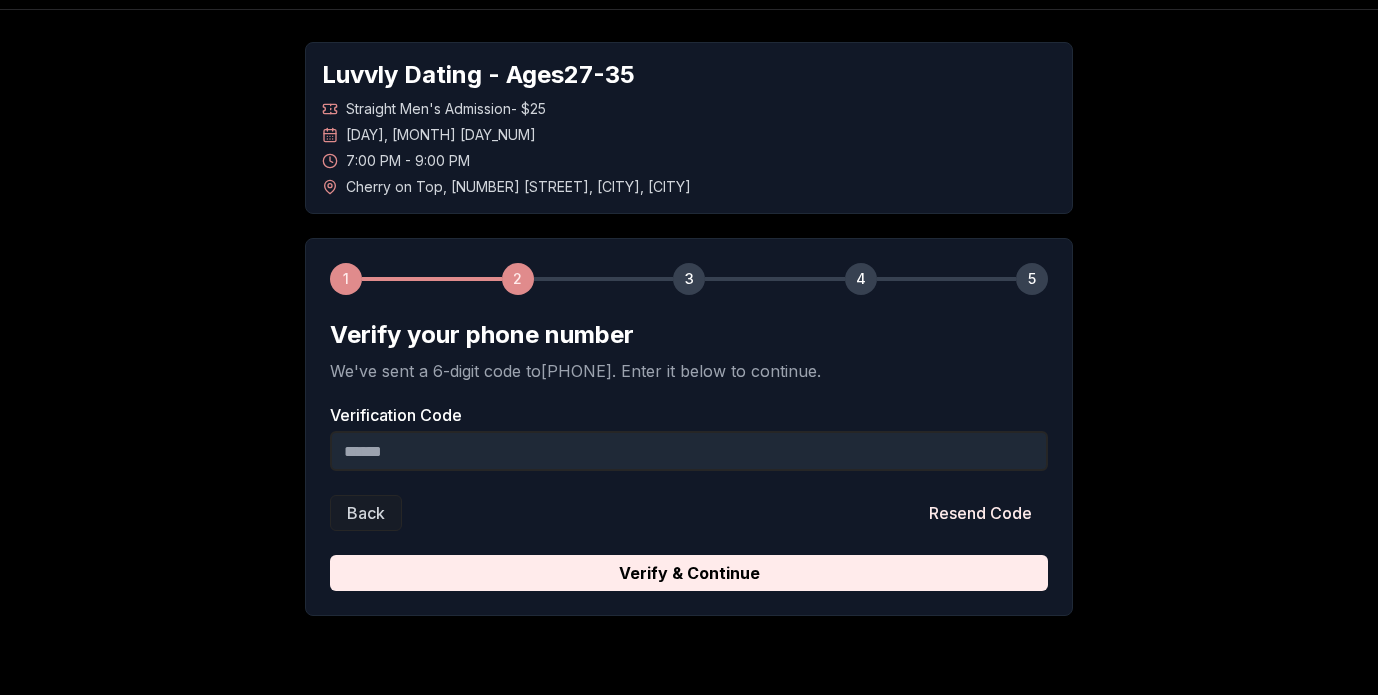 click on "Verification Code" at bounding box center [689, 451] 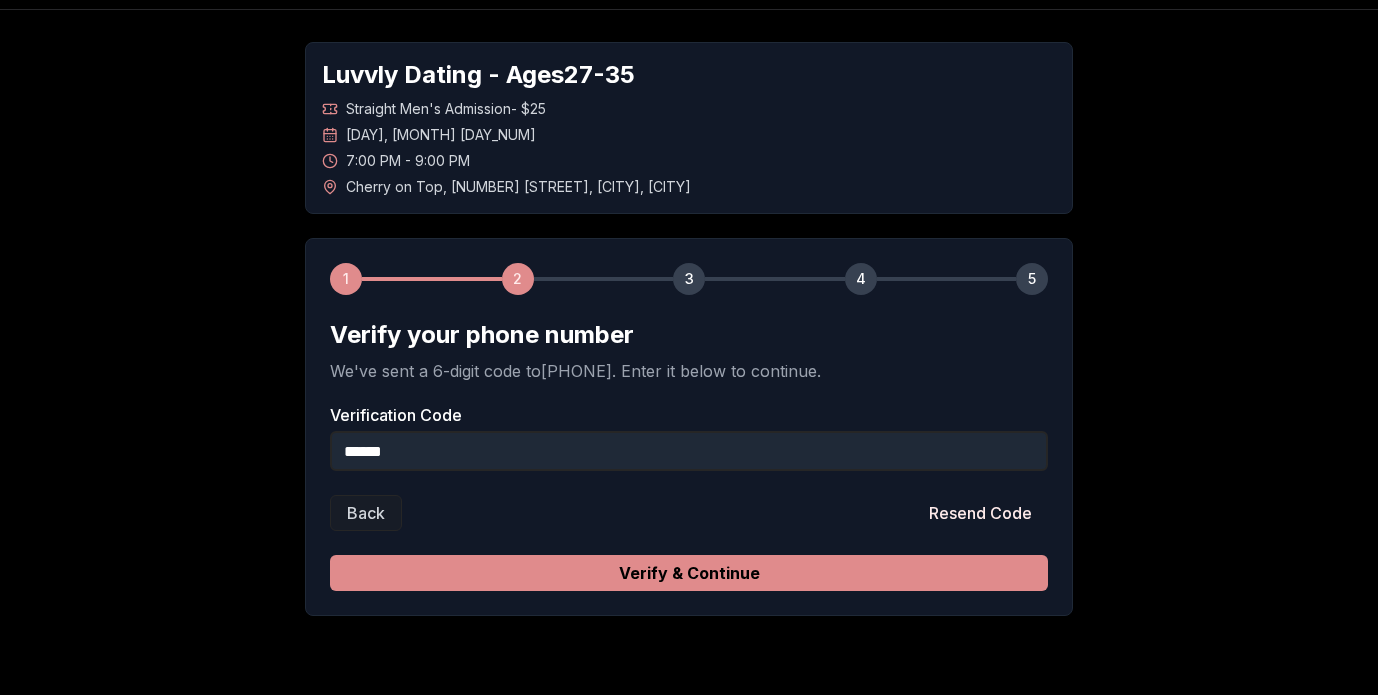 type on "******" 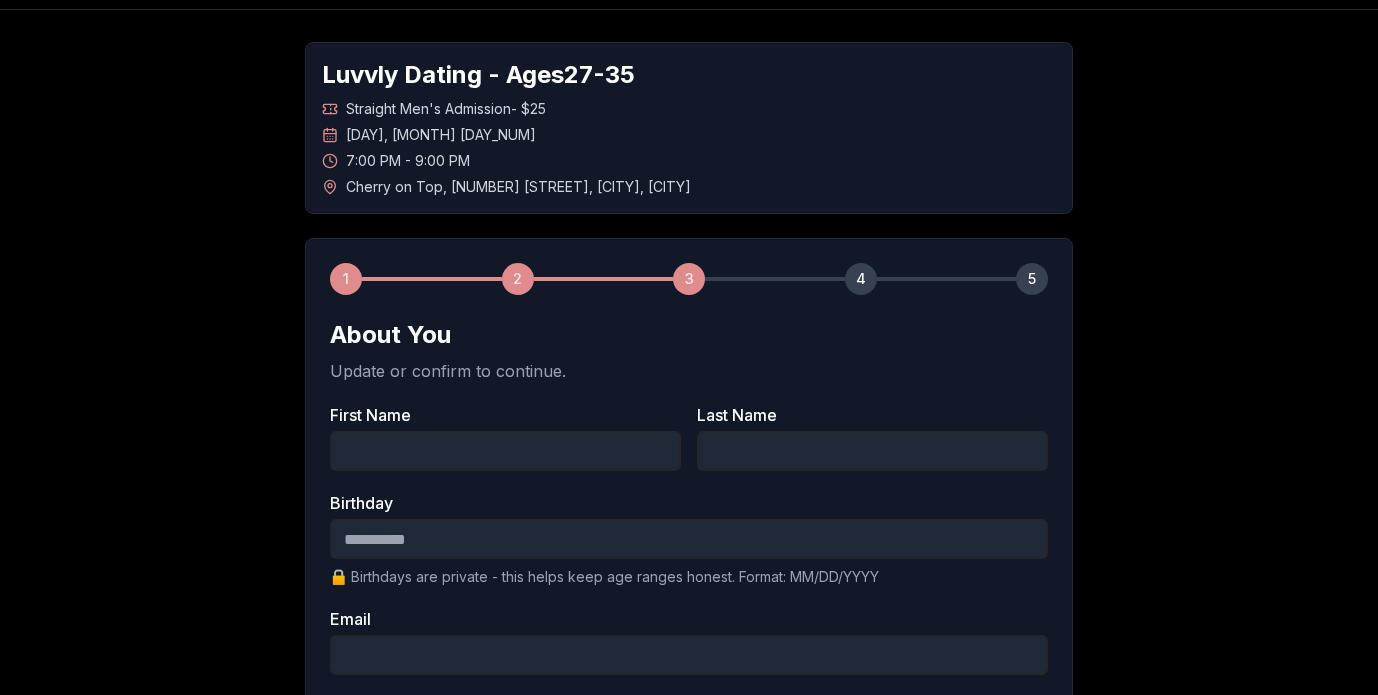 click on "First Name" at bounding box center [505, 451] 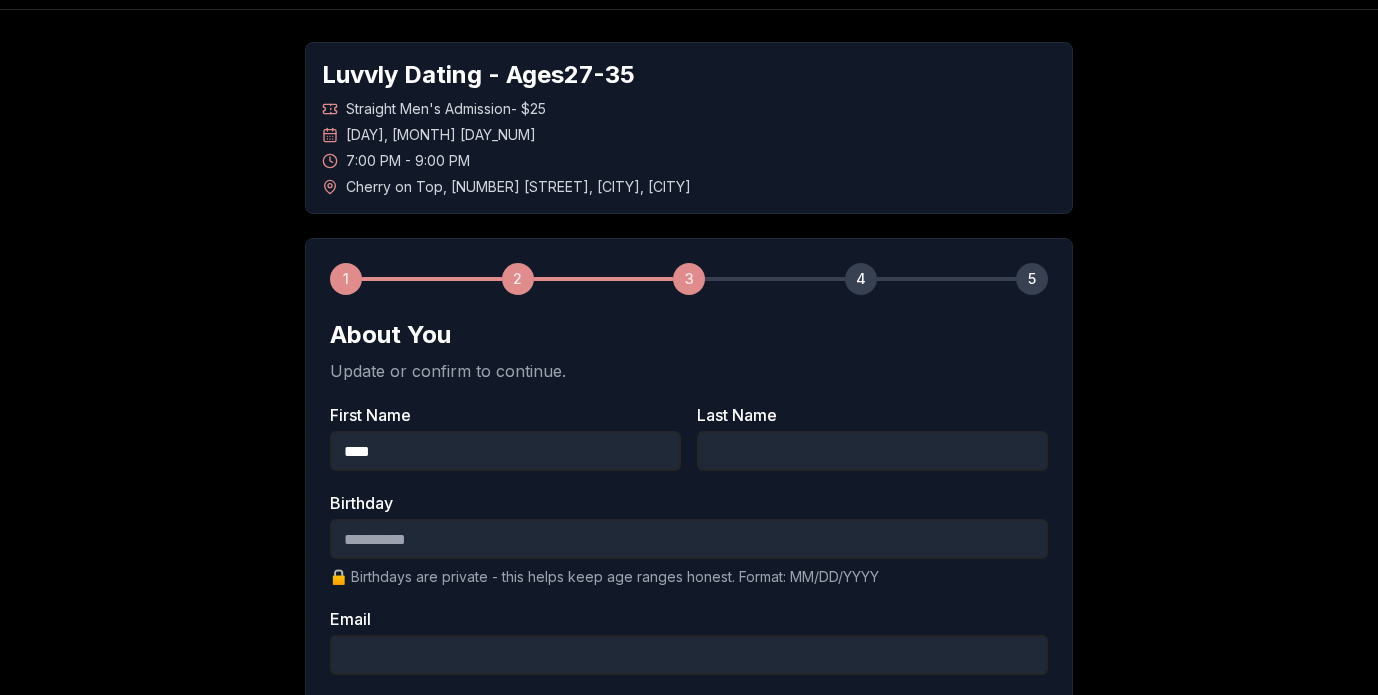 type on "****" 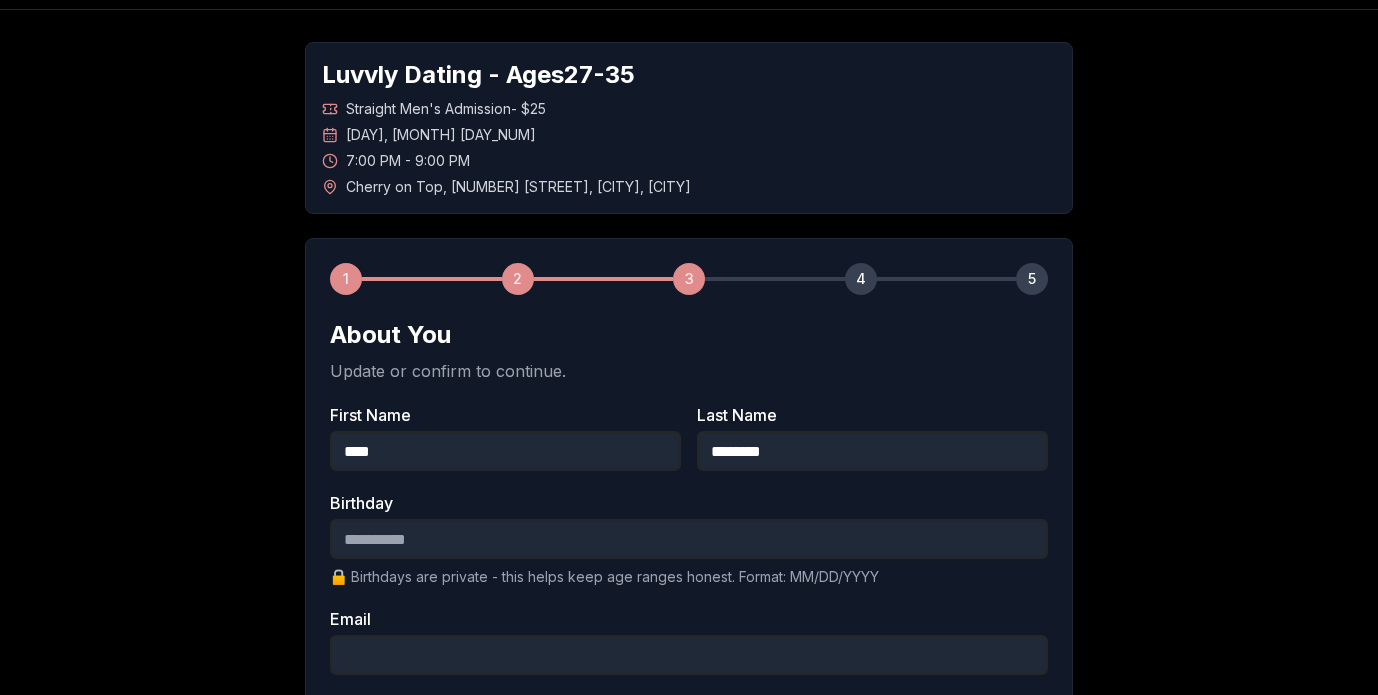 type on "********" 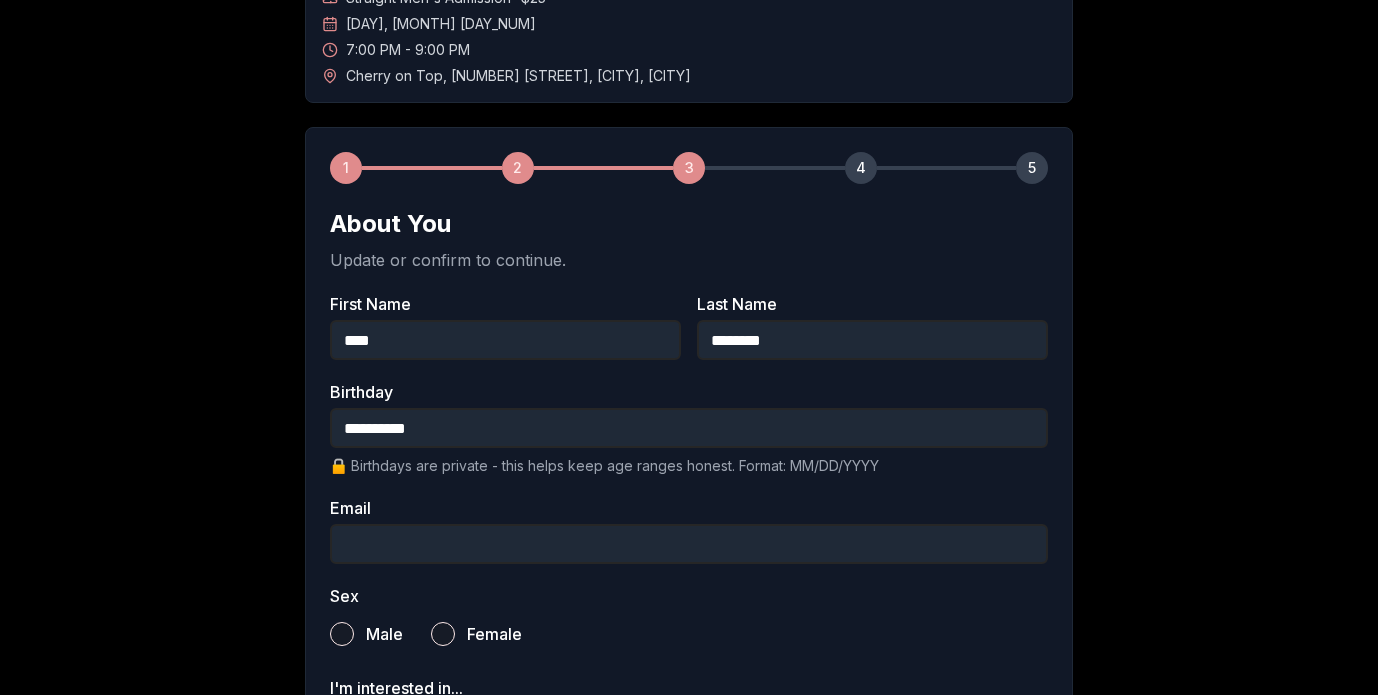 scroll, scrollTop: 194, scrollLeft: 0, axis: vertical 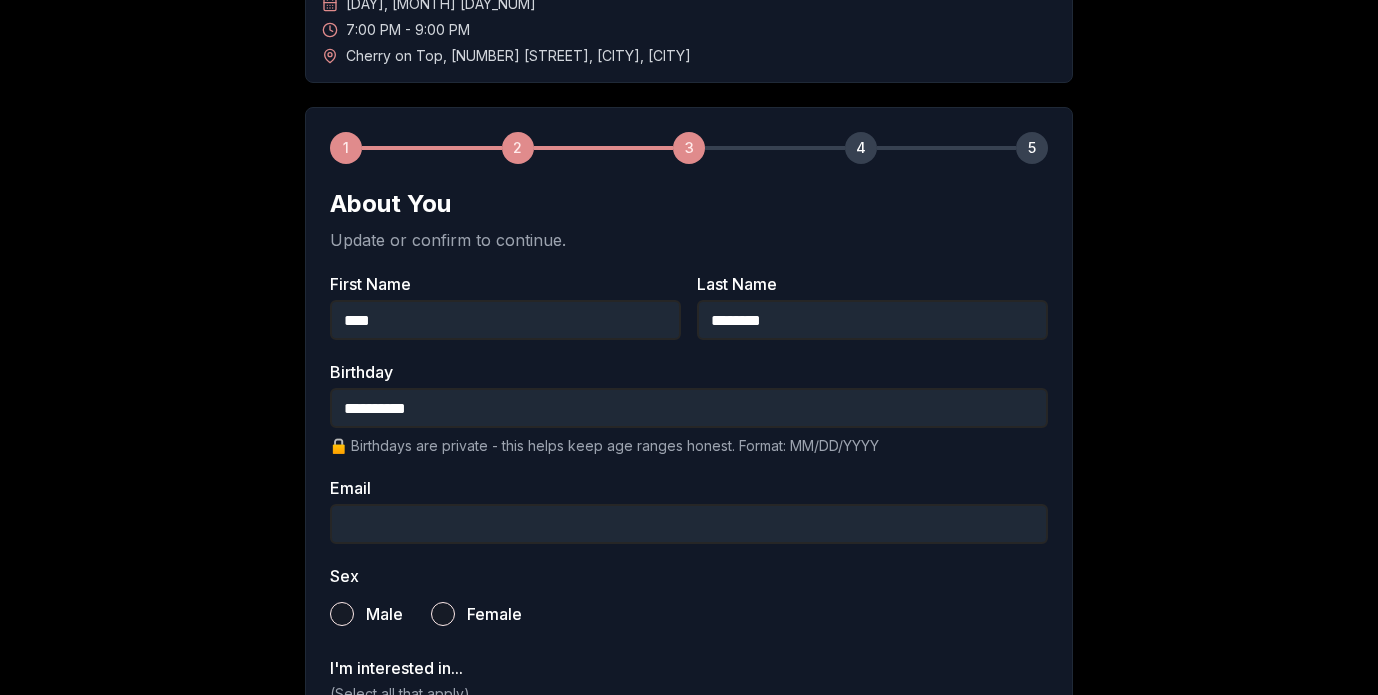 type on "**********" 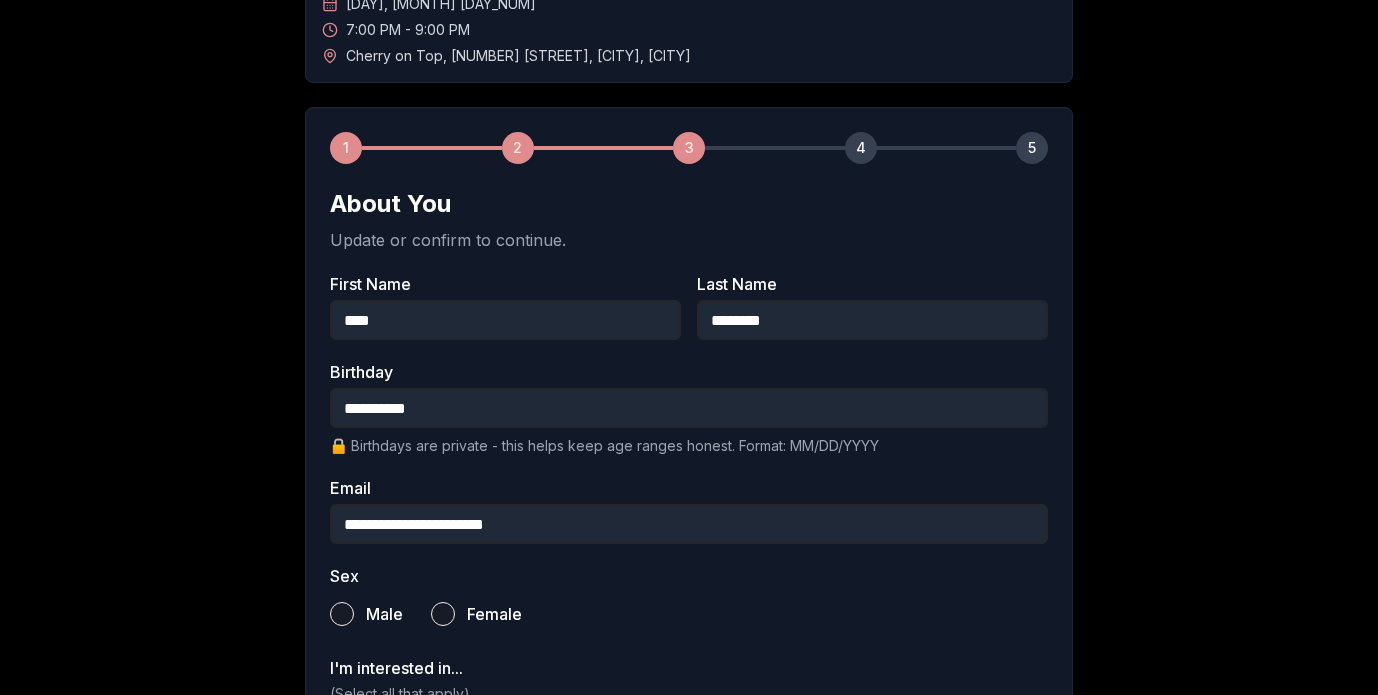 type on "**********" 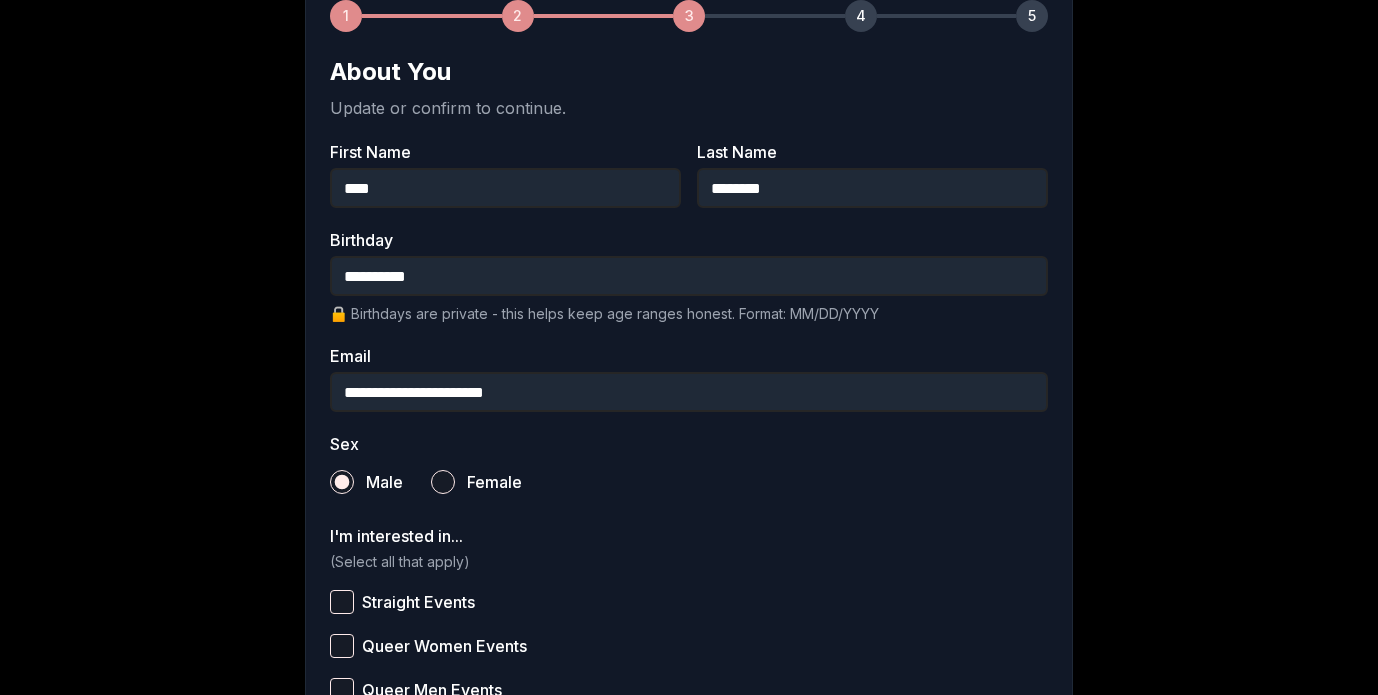 scroll, scrollTop: 333, scrollLeft: 0, axis: vertical 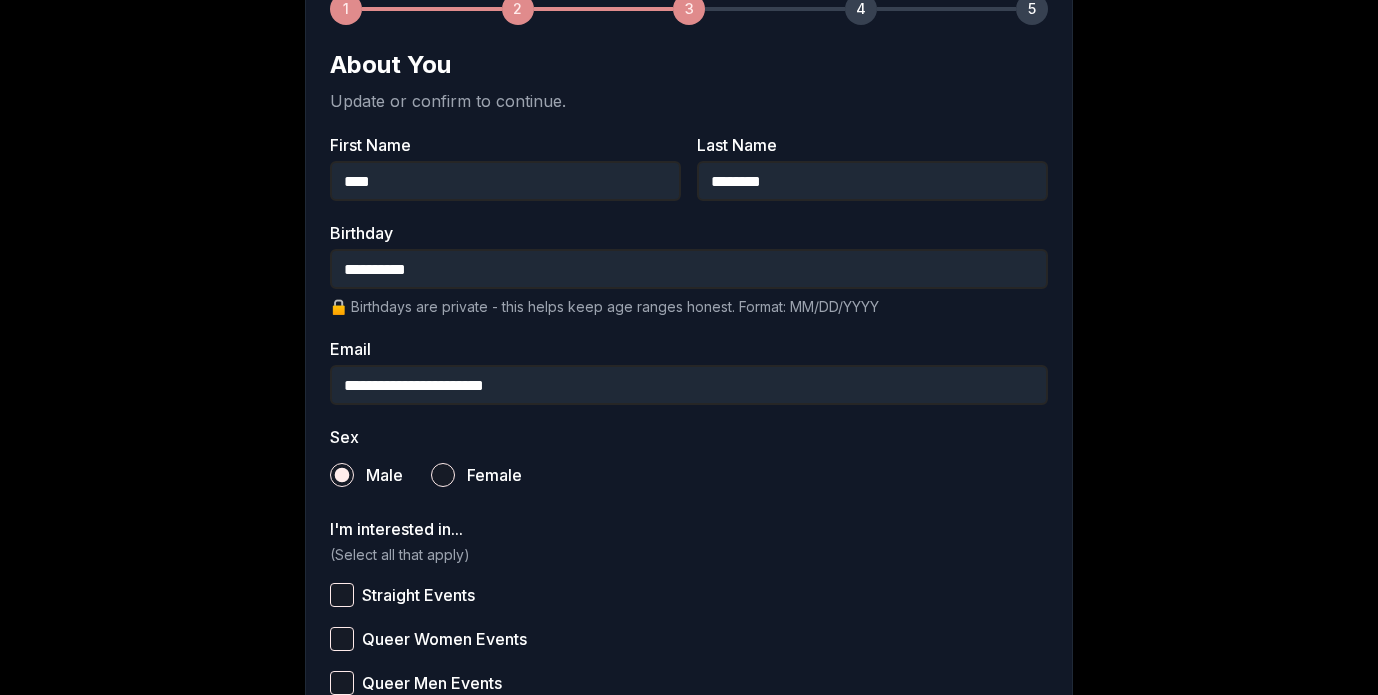 click on "Straight Events" at bounding box center (342, 595) 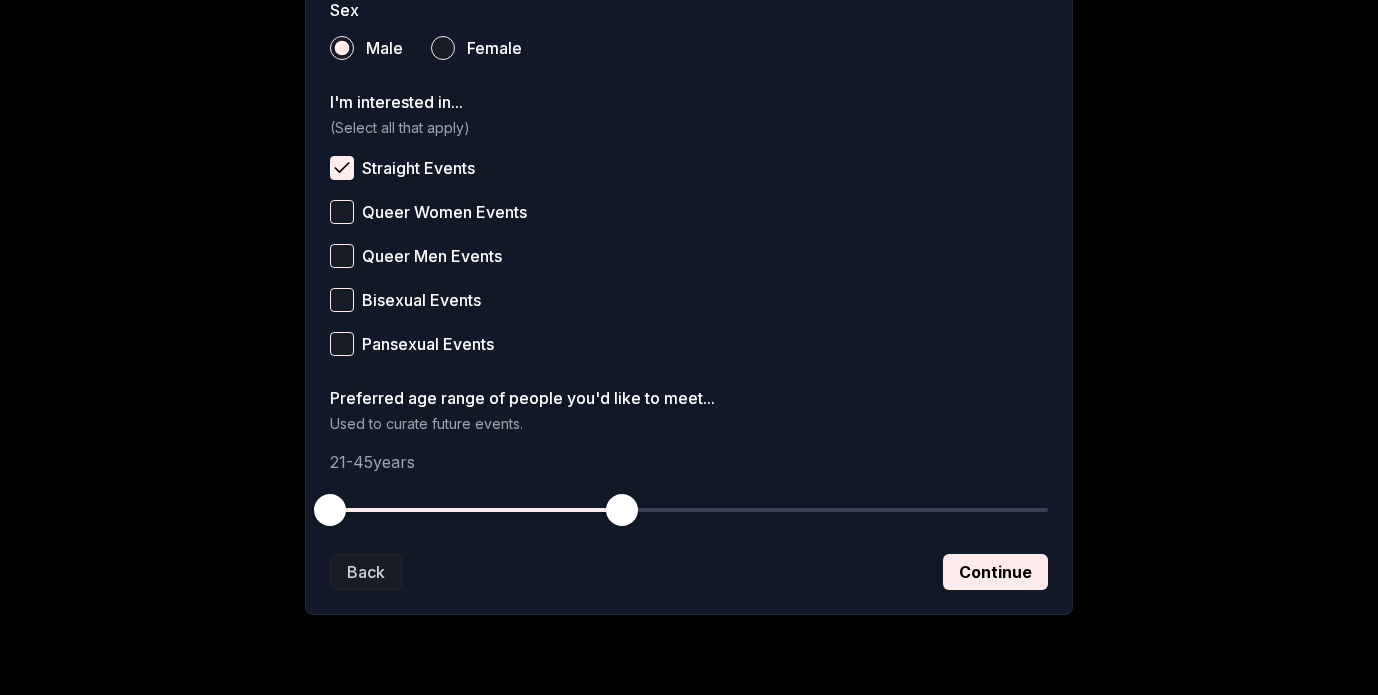 scroll, scrollTop: 762, scrollLeft: 0, axis: vertical 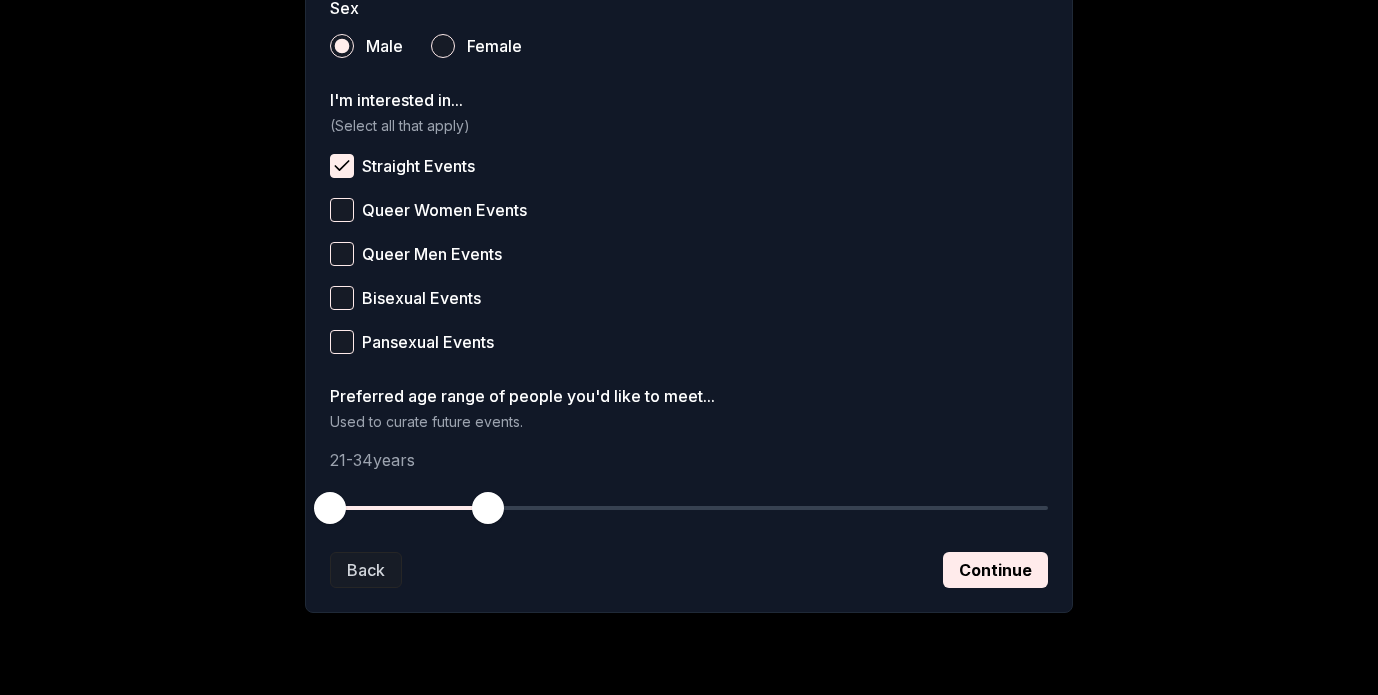 drag, startPoint x: 631, startPoint y: 505, endPoint x: 492, endPoint y: 515, distance: 139.35925 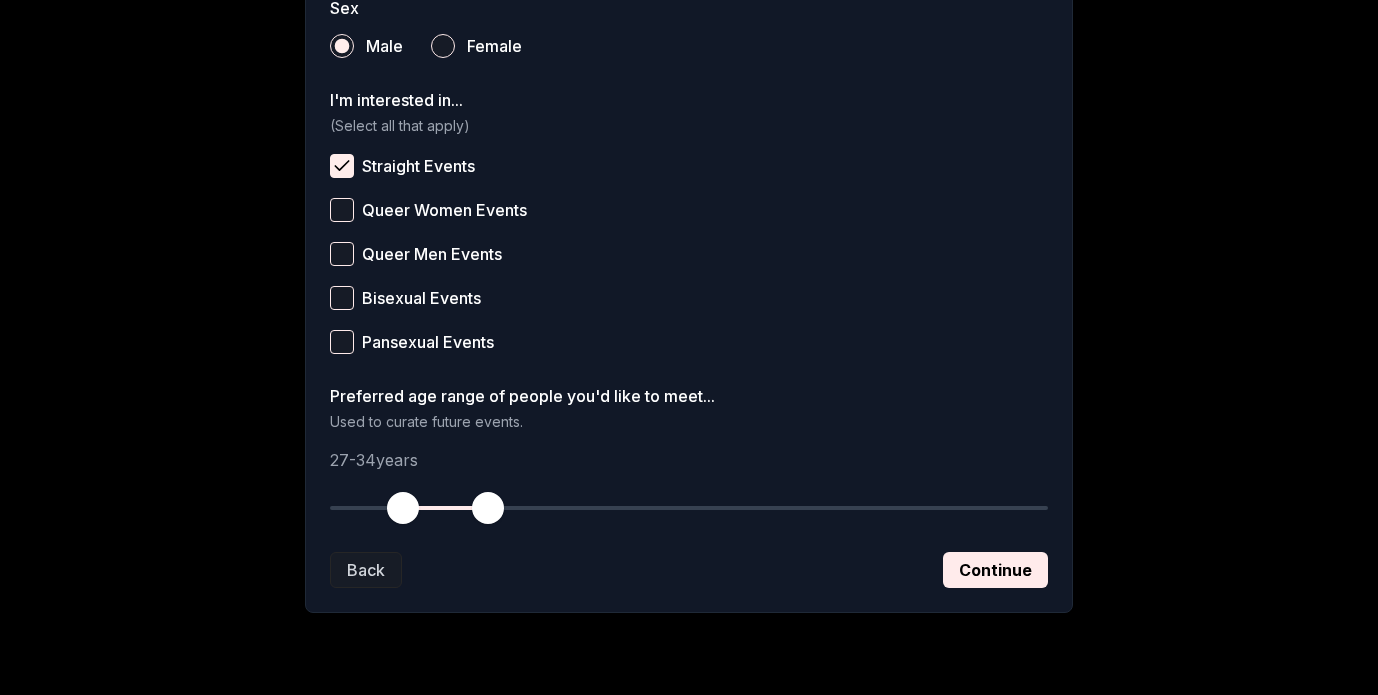 drag, startPoint x: 336, startPoint y: 501, endPoint x: 397, endPoint y: 505, distance: 61.13101 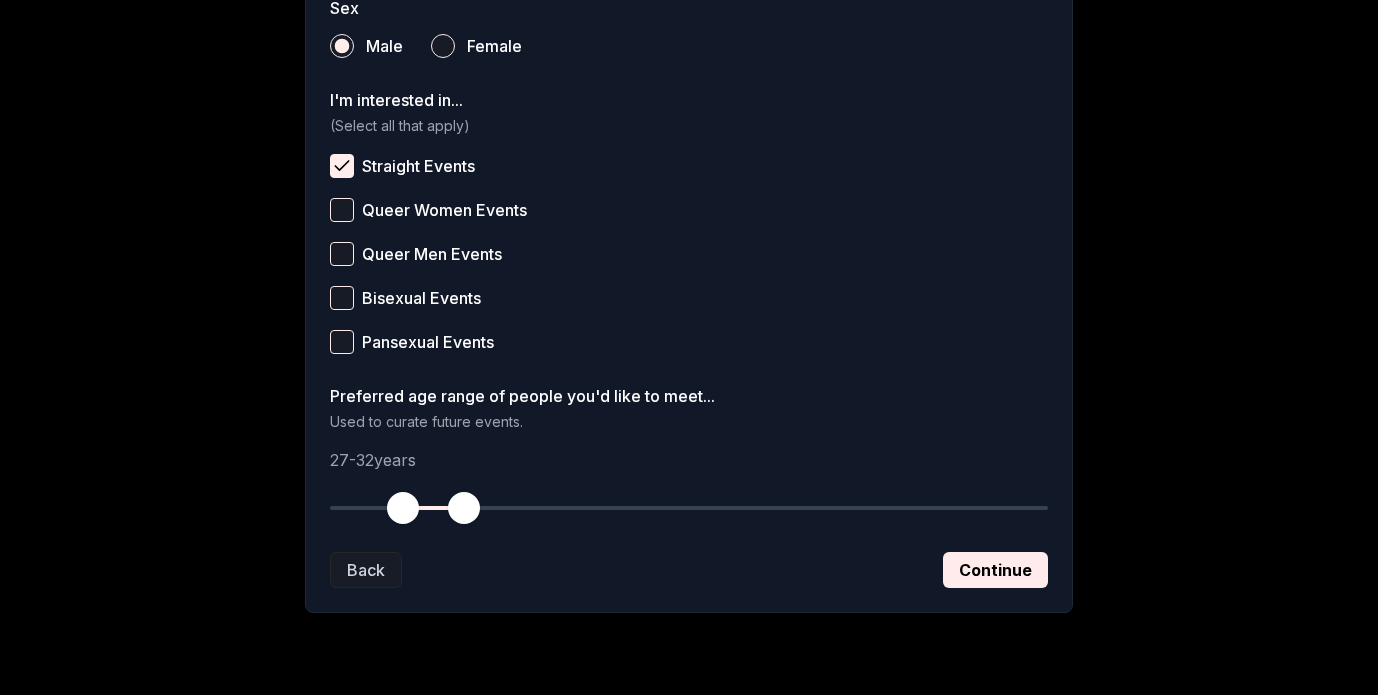 drag, startPoint x: 487, startPoint y: 509, endPoint x: 466, endPoint y: 512, distance: 21.213203 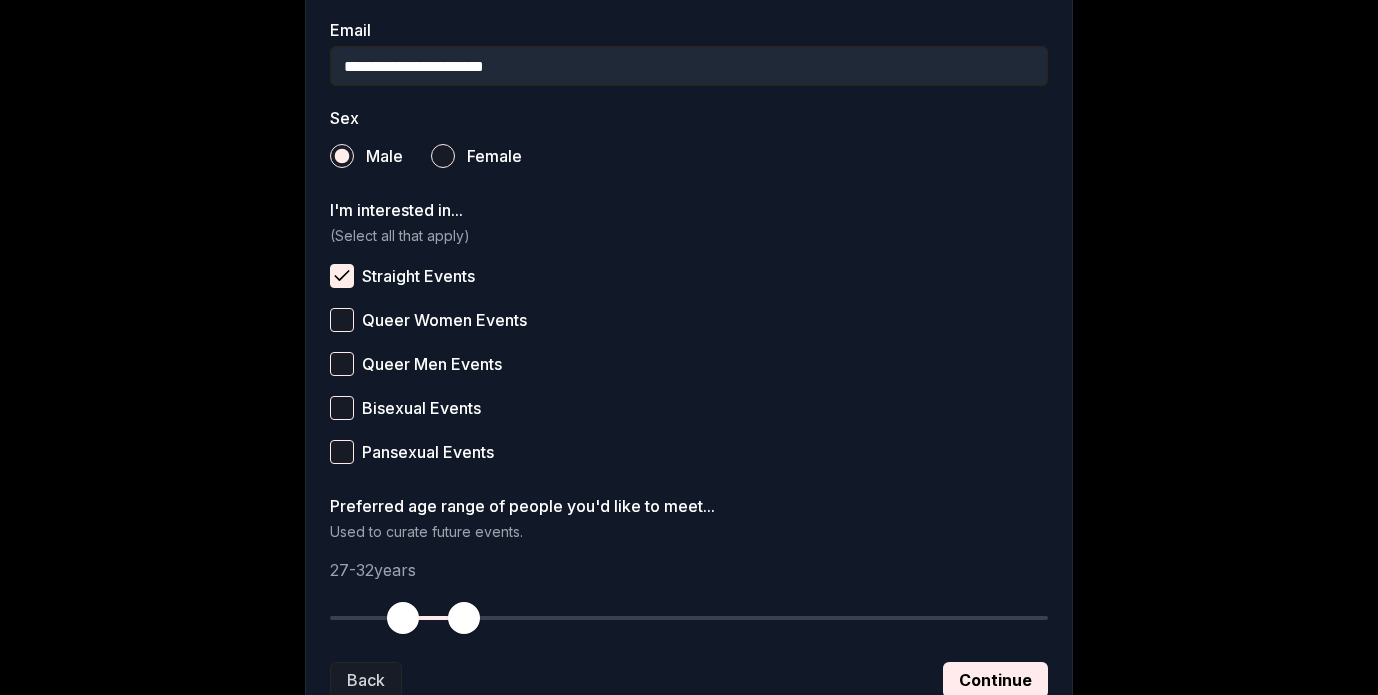 scroll, scrollTop: 744, scrollLeft: 0, axis: vertical 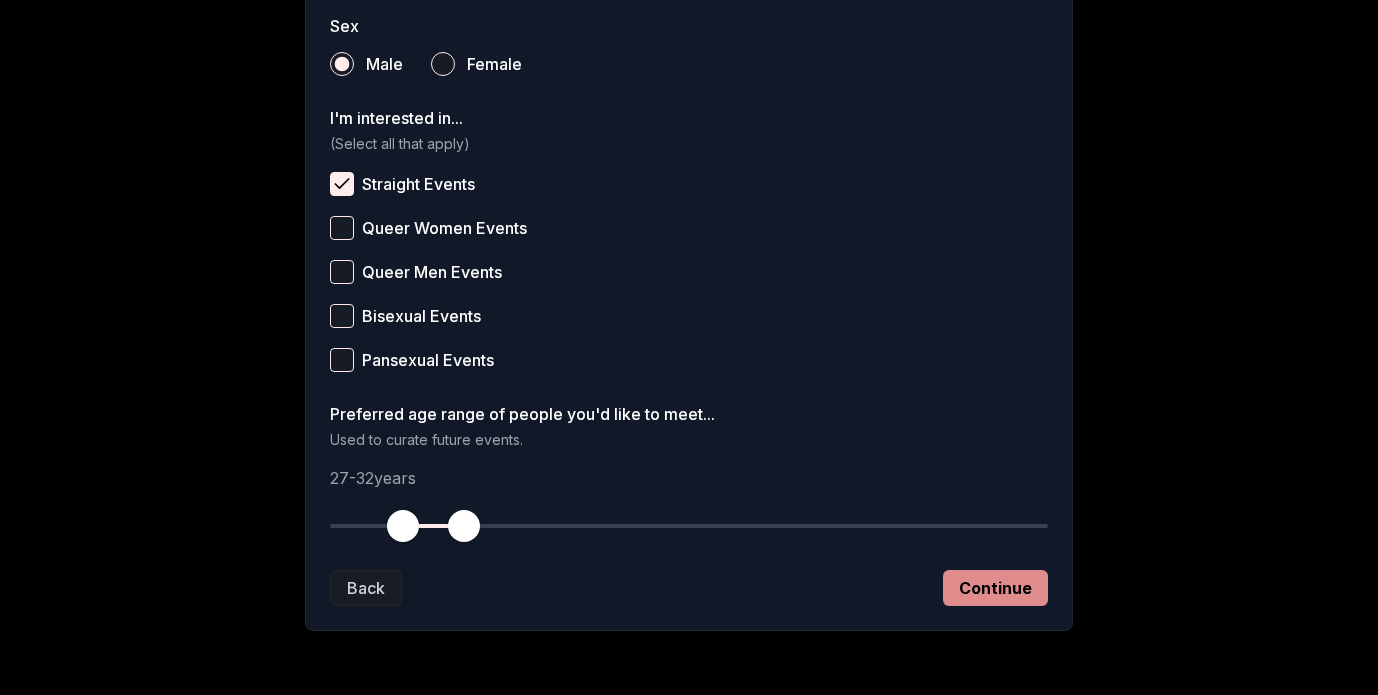 click on "Continue" at bounding box center (995, 588) 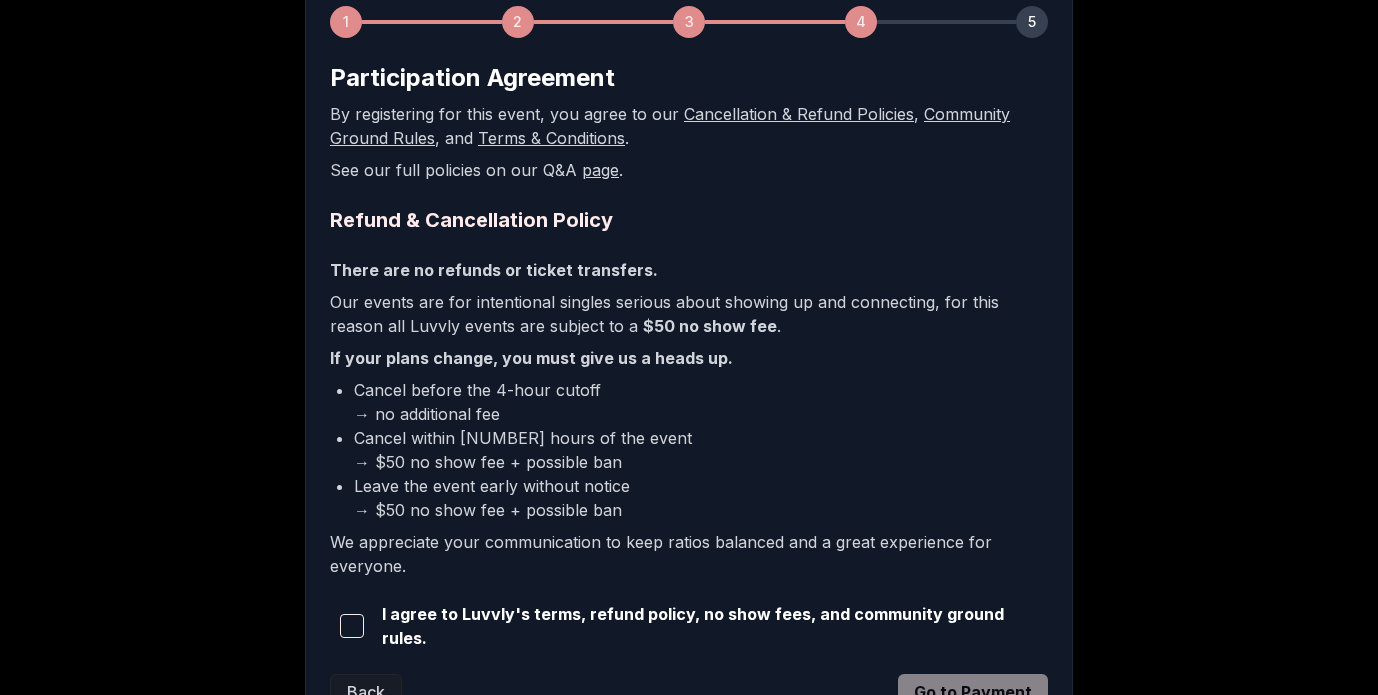 scroll, scrollTop: 334, scrollLeft: 0, axis: vertical 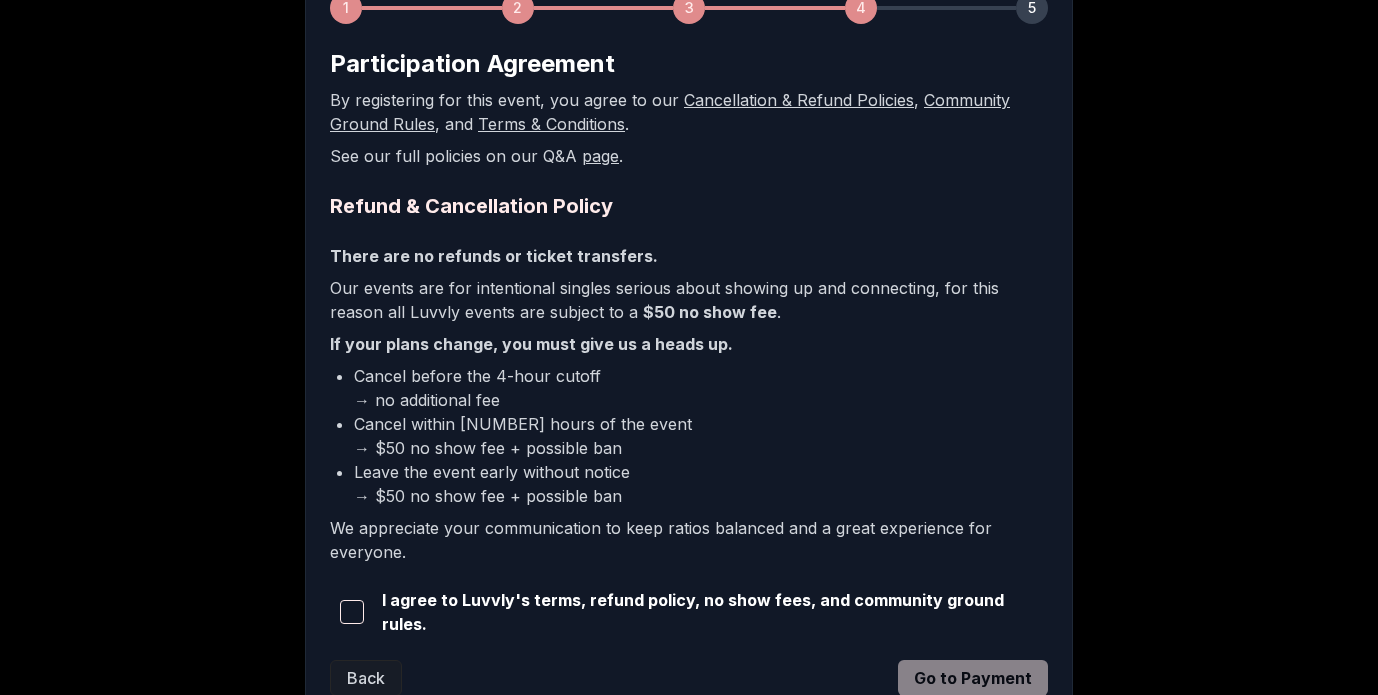click at bounding box center [352, 612] 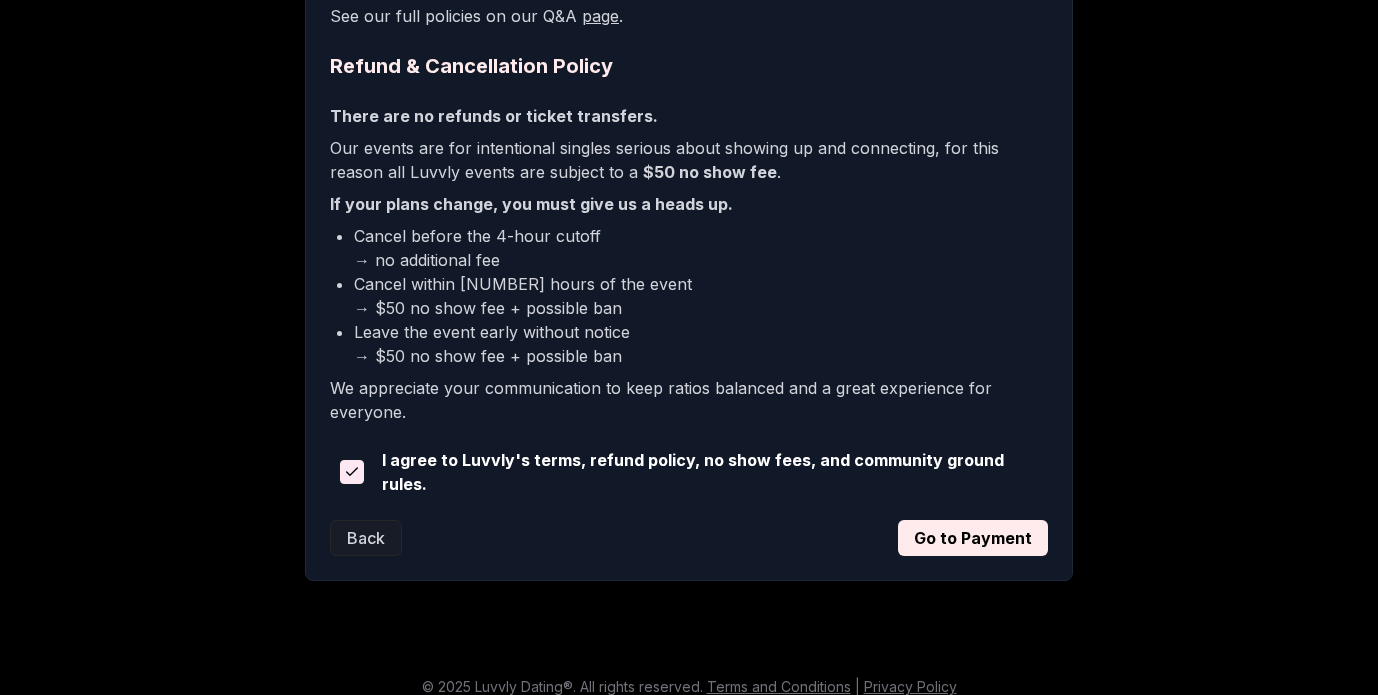 scroll, scrollTop: 489, scrollLeft: 0, axis: vertical 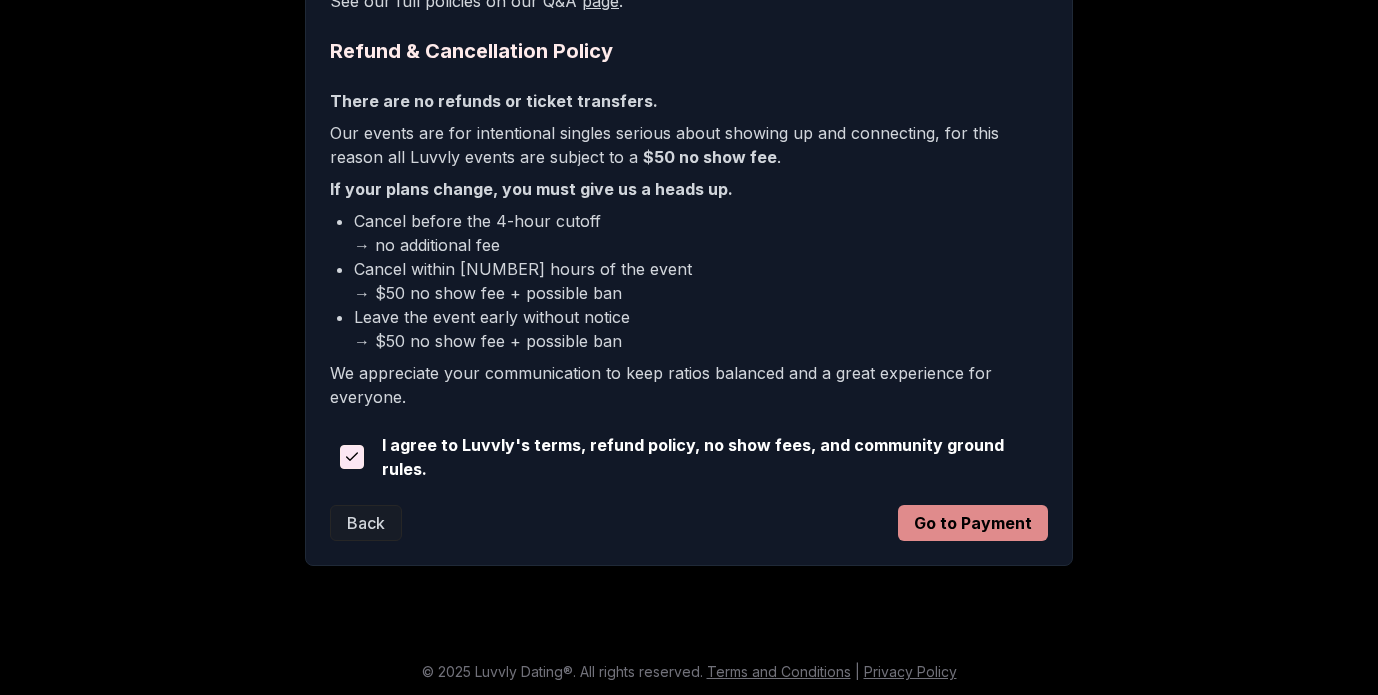 click on "Go to Payment" at bounding box center (973, 523) 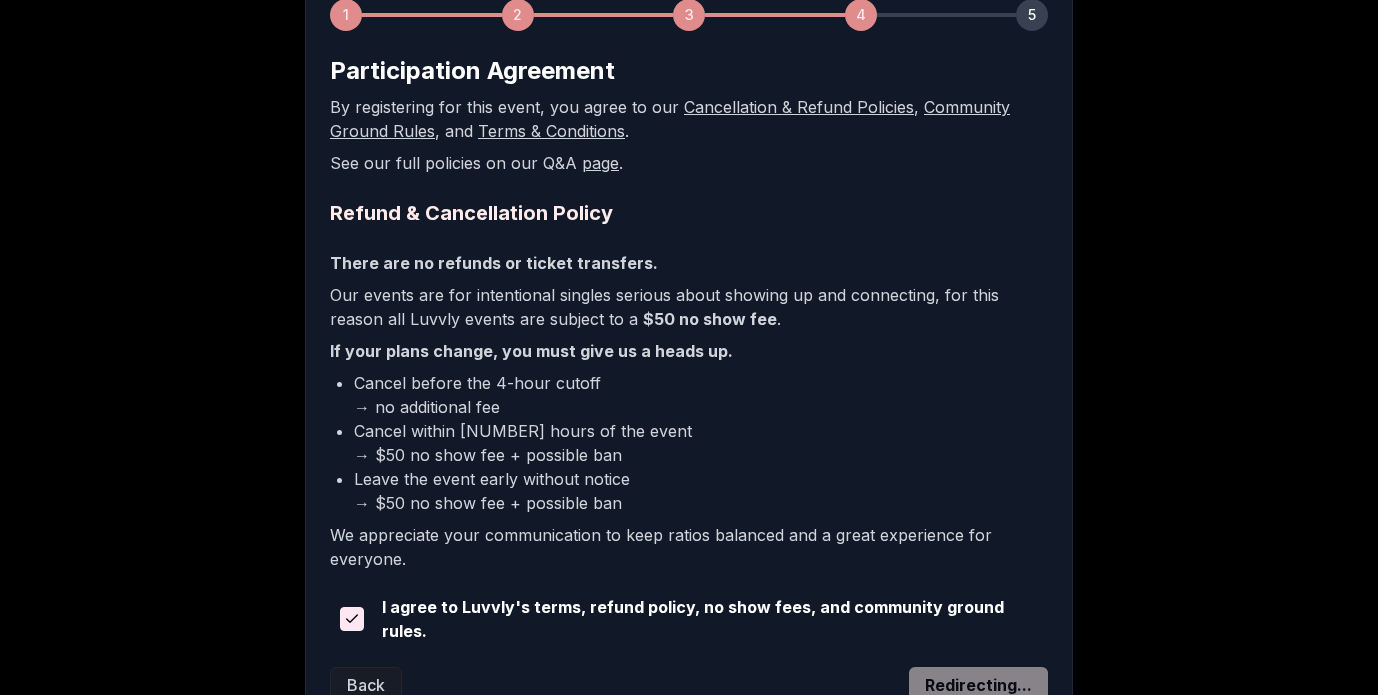 scroll, scrollTop: 186, scrollLeft: 0, axis: vertical 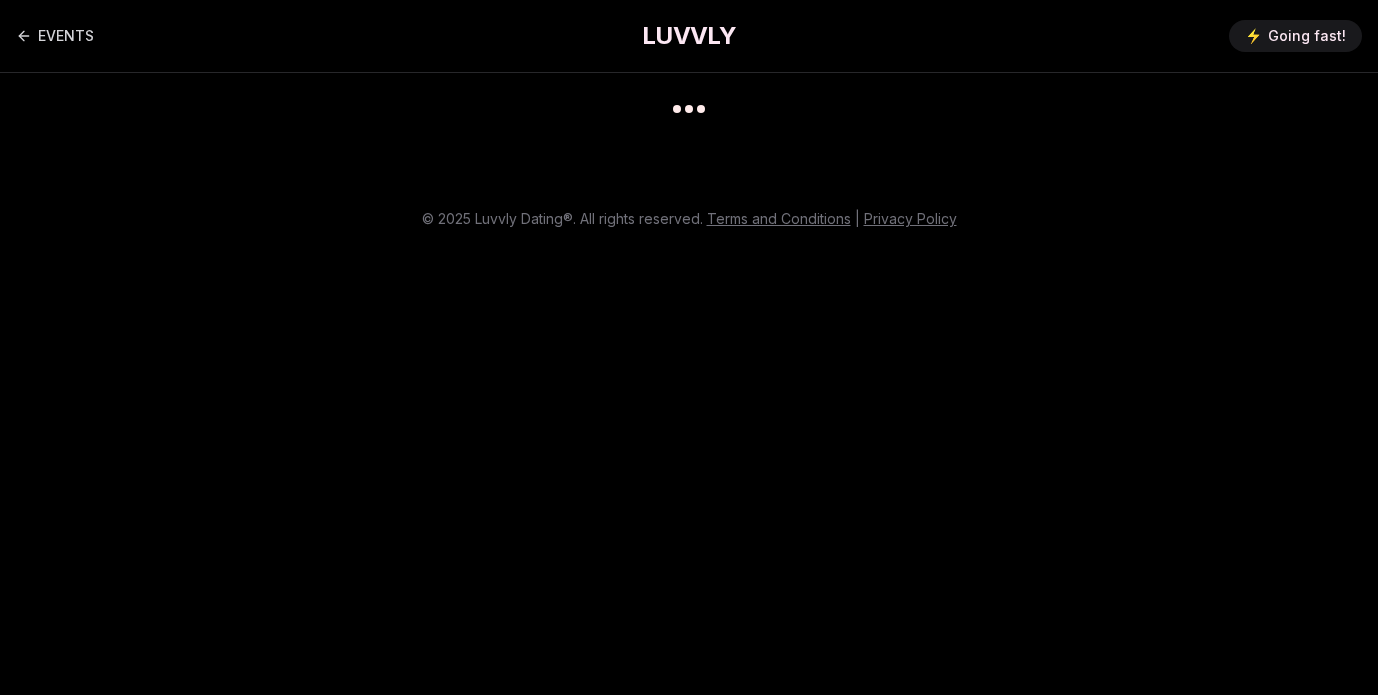 click on "EVENTS LUVVLY ⚡️ Going fast! © 2025 Luvvly Dating®. All rights reserved.   Terms and Conditions | Privacy Policy" at bounding box center [689, 347] 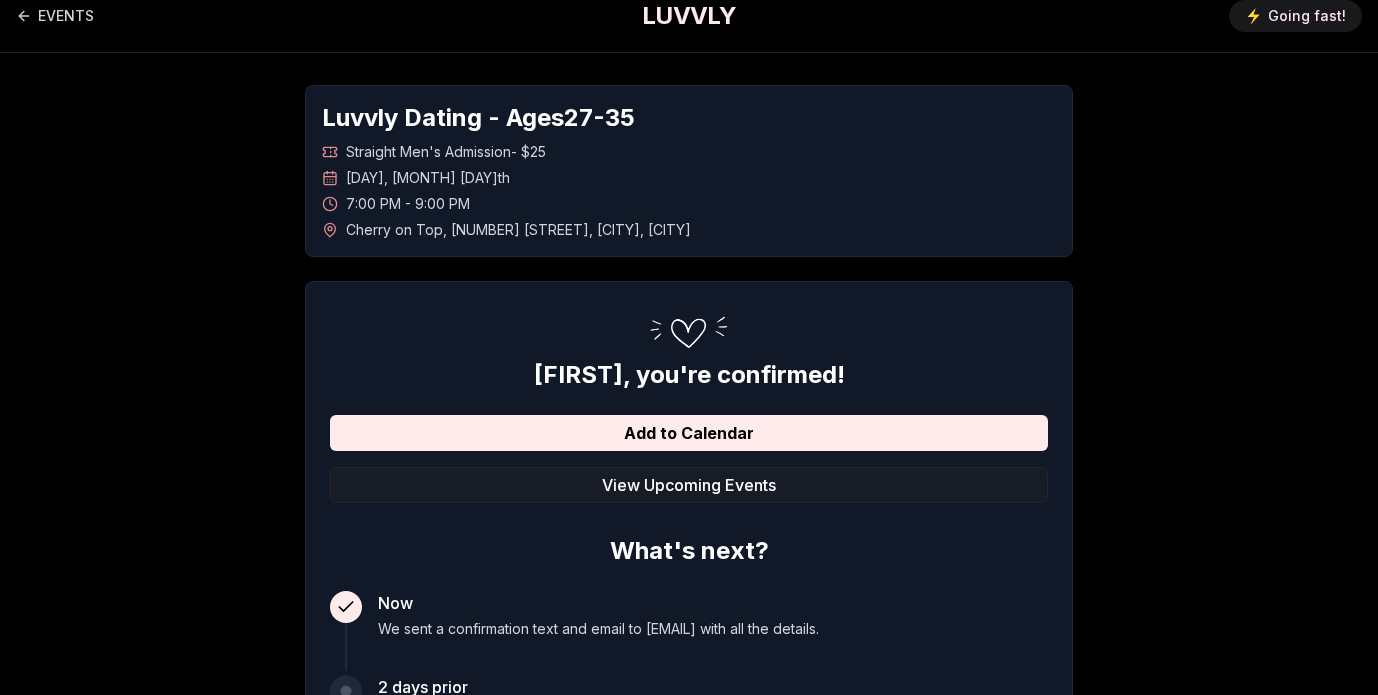 scroll, scrollTop: 0, scrollLeft: 0, axis: both 